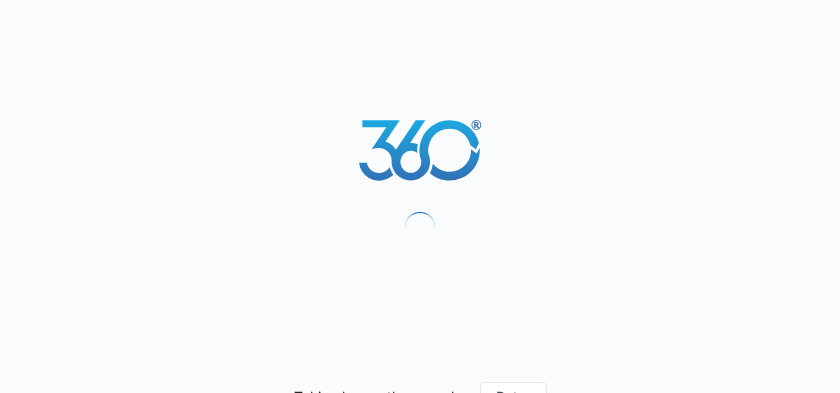 scroll, scrollTop: 0, scrollLeft: 0, axis: both 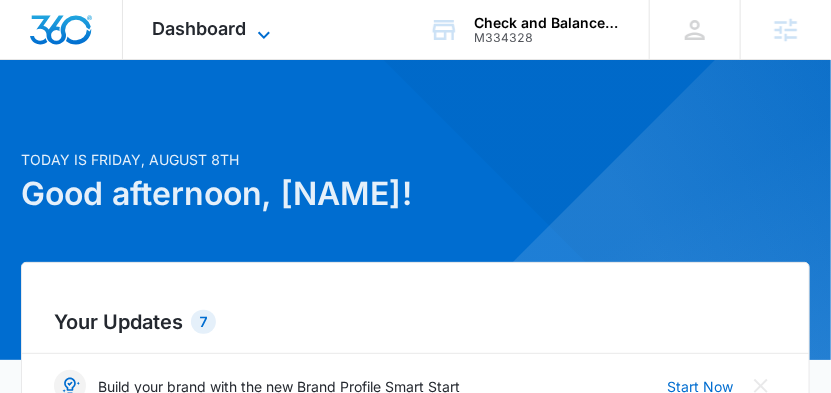 click 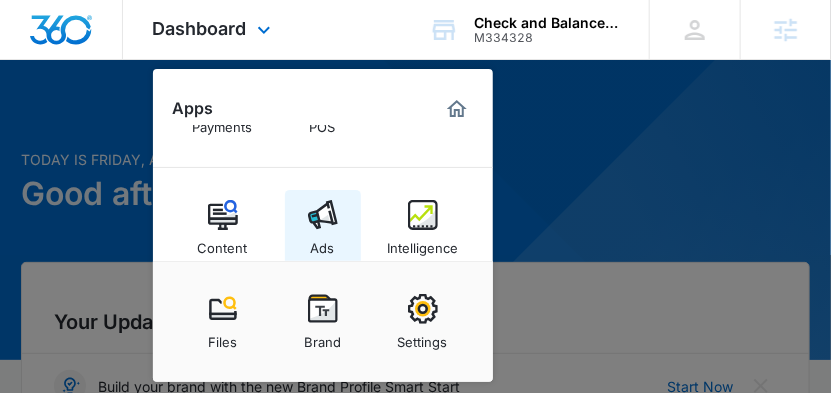 scroll, scrollTop: 306, scrollLeft: 0, axis: vertical 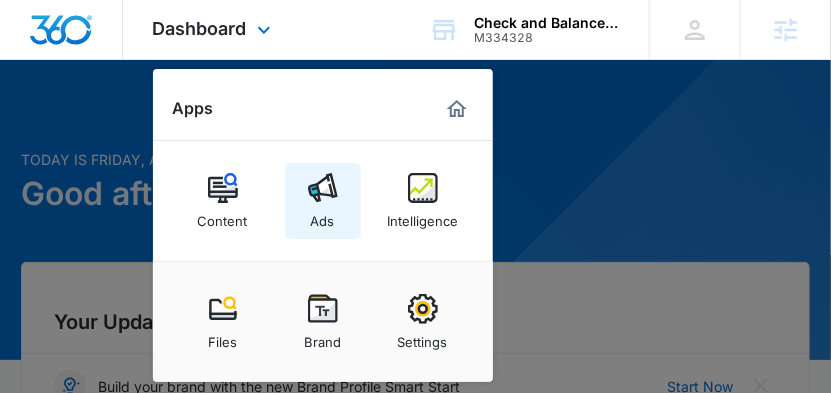 click at bounding box center [323, 188] 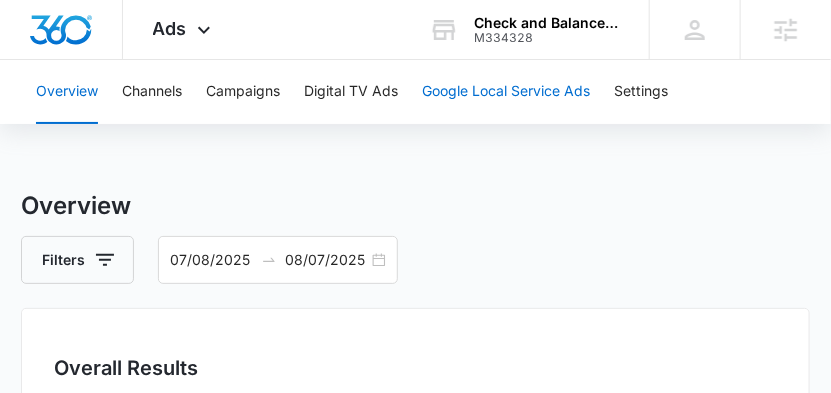 click on "Google Local Service Ads" at bounding box center (506, 92) 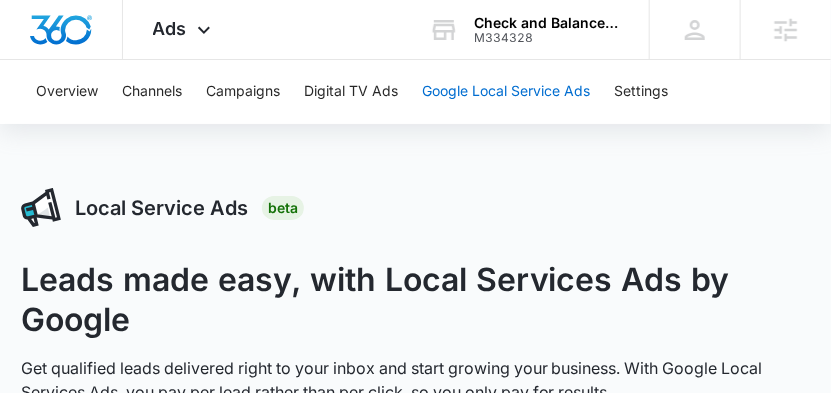 click on "Google Local Service Ads" at bounding box center (506, 92) 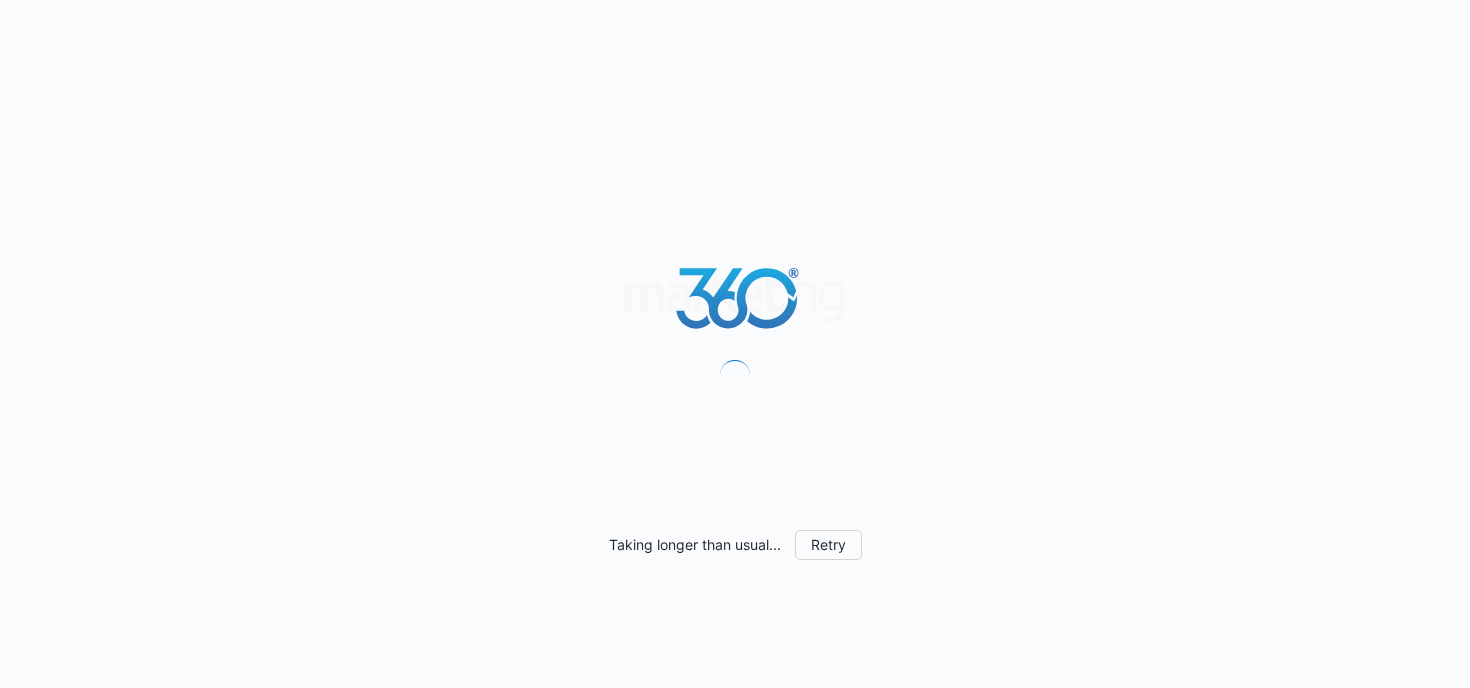 scroll, scrollTop: 0, scrollLeft: 0, axis: both 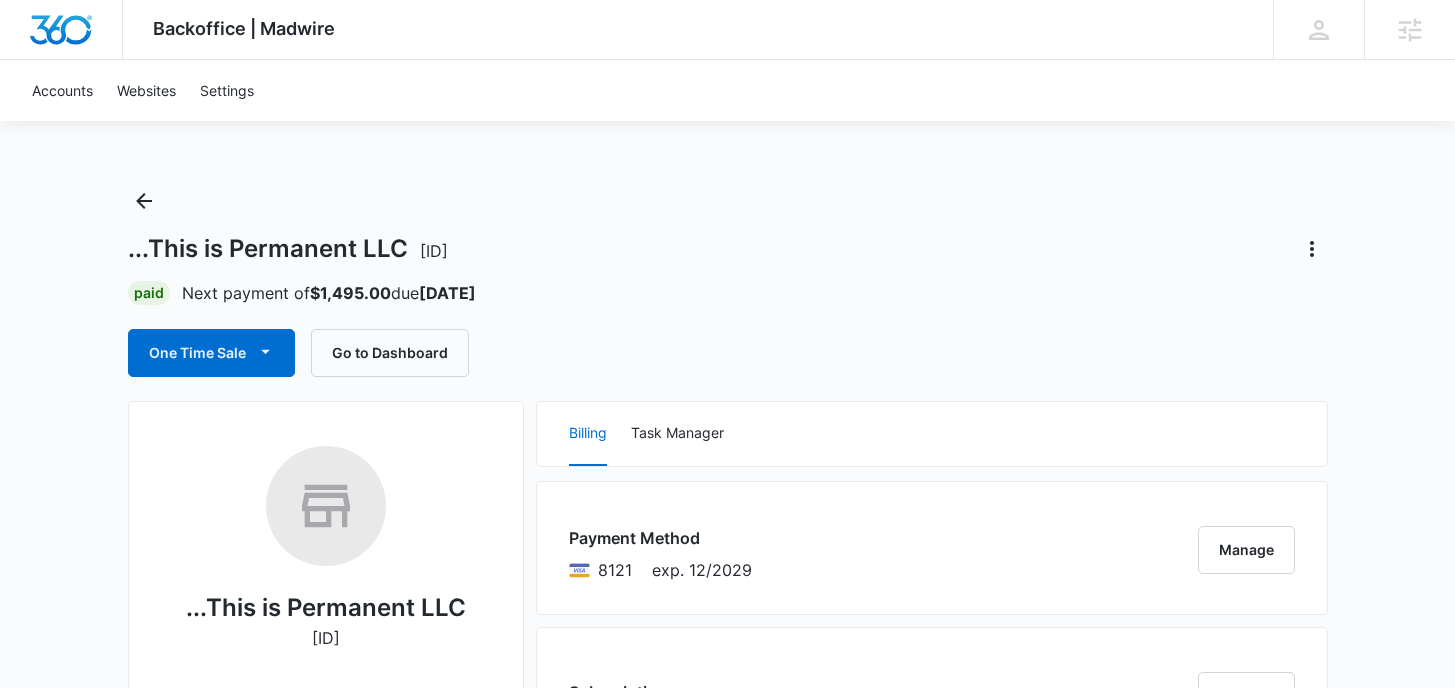 drag, startPoint x: 420, startPoint y: 250, endPoint x: 496, endPoint y: 254, distance: 76.105194 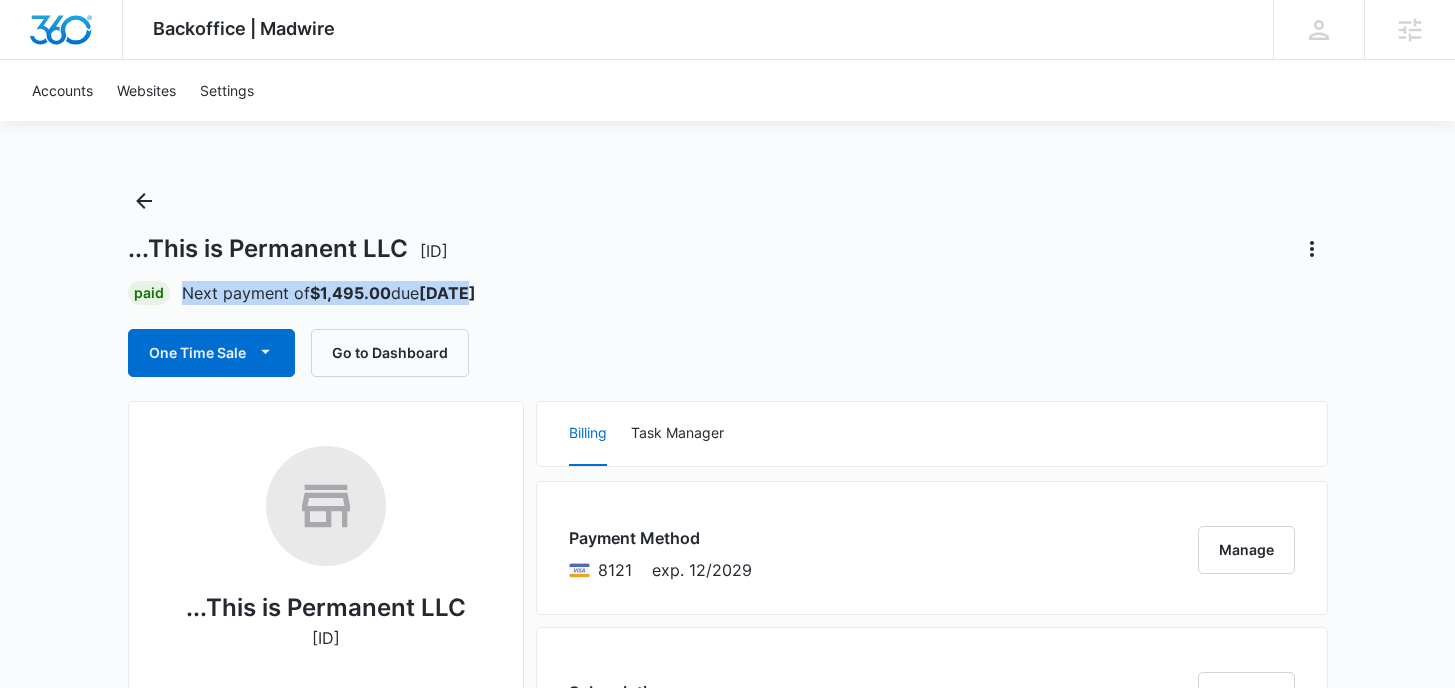 drag, startPoint x: 483, startPoint y: 296, endPoint x: 145, endPoint y: 279, distance: 338.42725 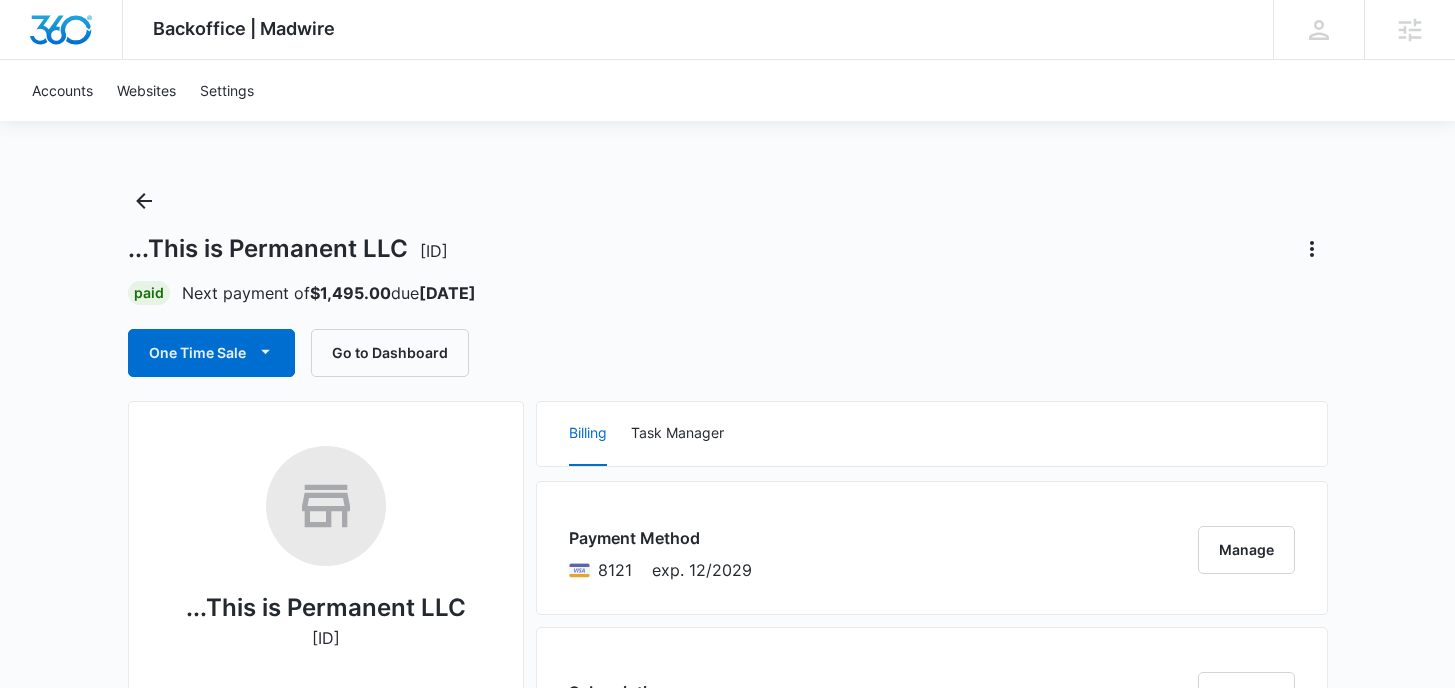 click on "...This is Permanent LLC M335996" at bounding box center [288, 249] 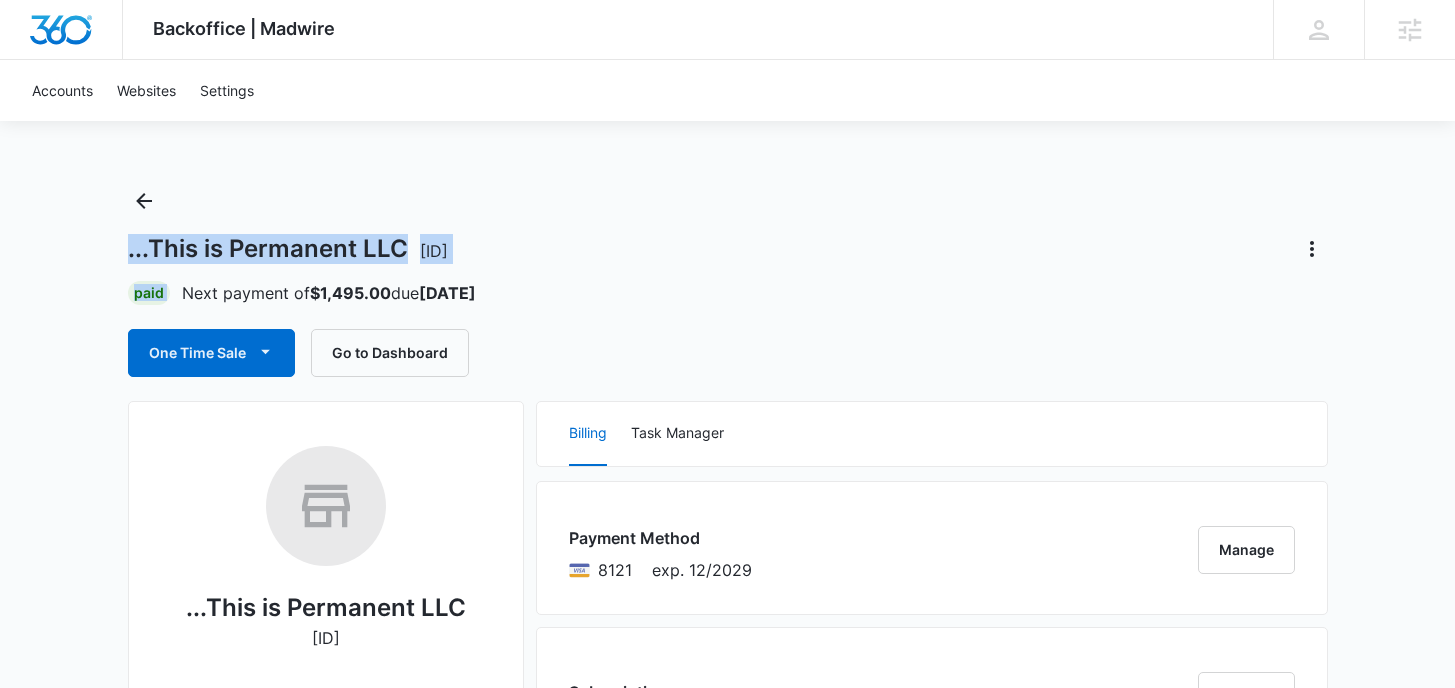 drag, startPoint x: 129, startPoint y: 246, endPoint x: 506, endPoint y: 277, distance: 378.2724 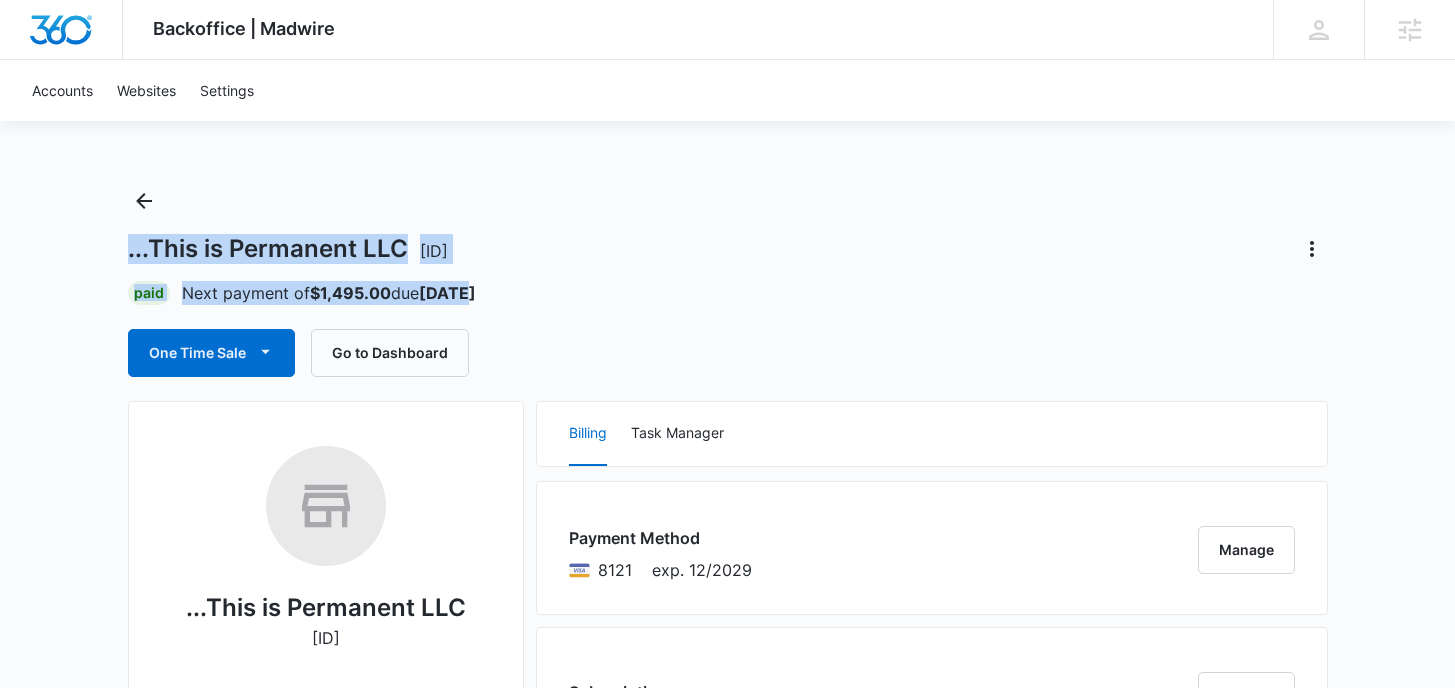 drag, startPoint x: 482, startPoint y: 297, endPoint x: 111, endPoint y: 249, distance: 374.09222 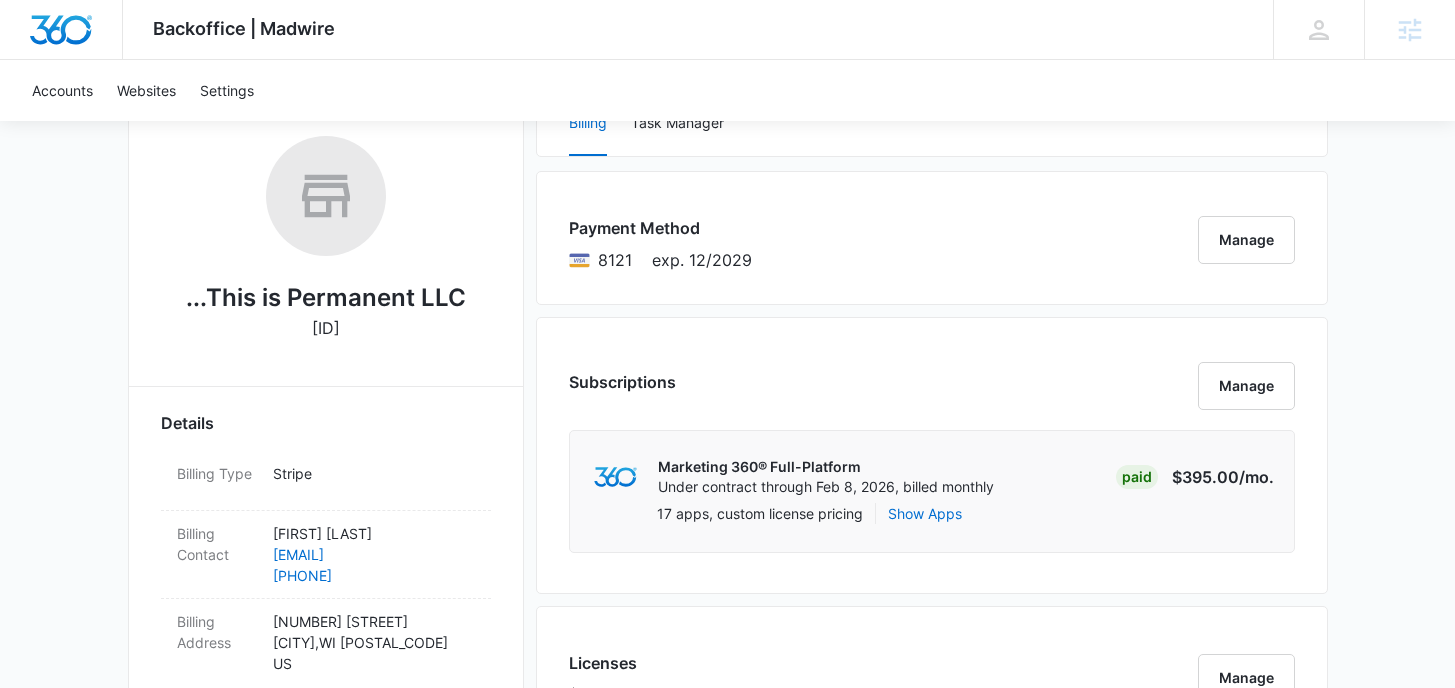scroll, scrollTop: 294, scrollLeft: 0, axis: vertical 